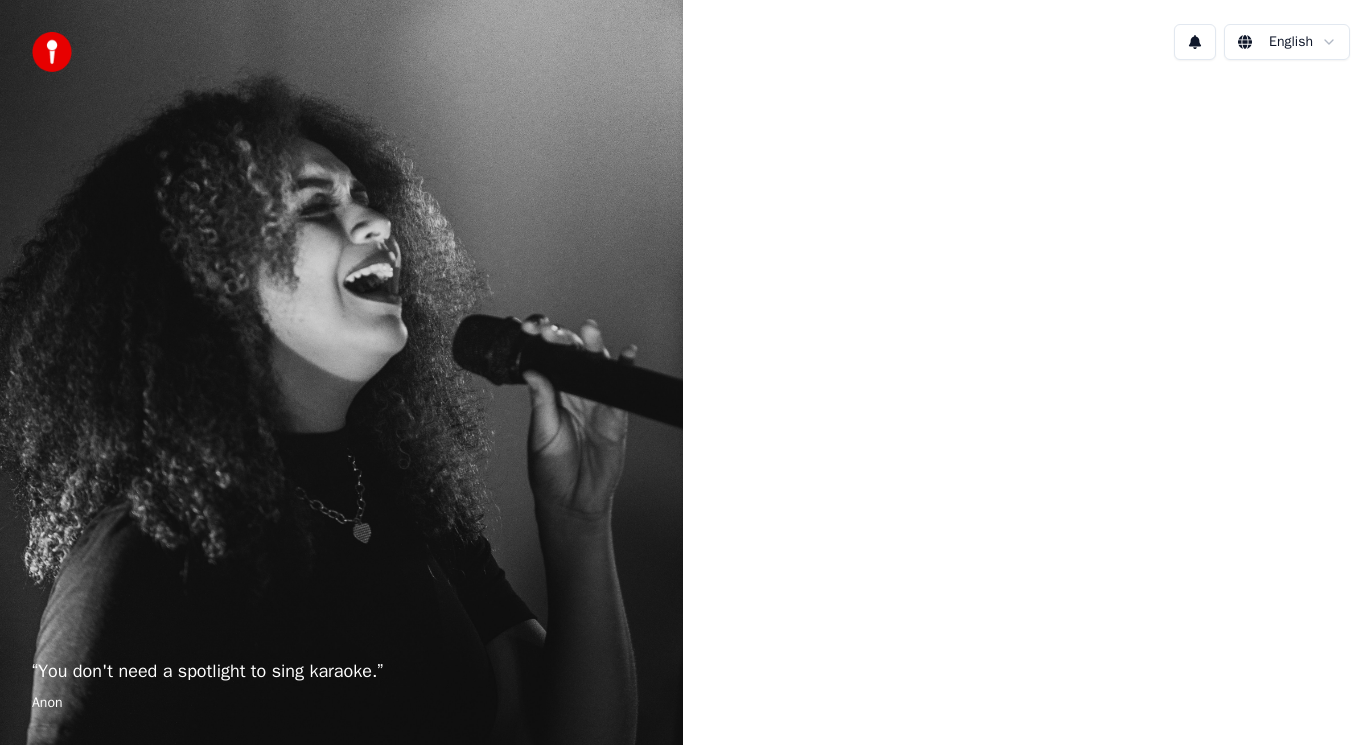 scroll, scrollTop: 0, scrollLeft: 0, axis: both 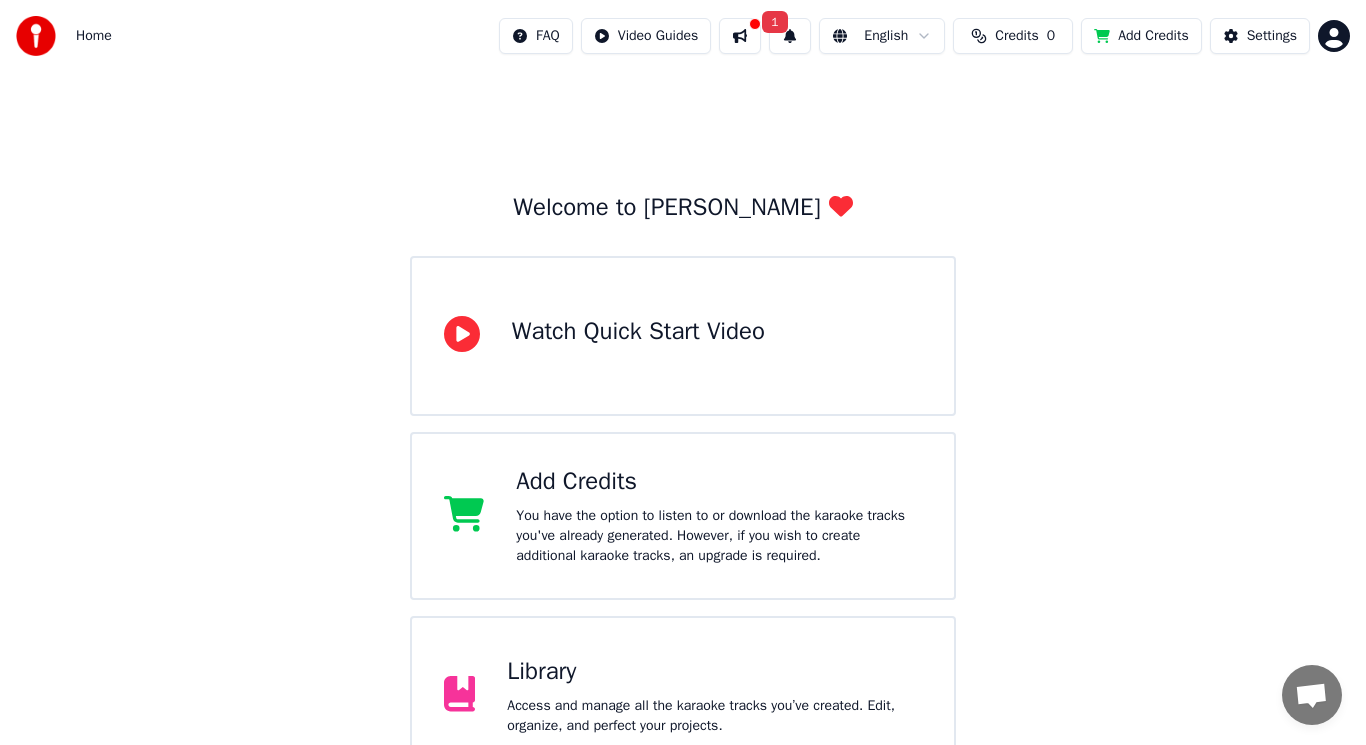click on "Home FAQ Video Guides 1 English Credits 0 Add Credits Settings Welcome to Youka Watch Quick Start Video Add Credits You have the option to listen to or download the karaoke tracks you've already generated. However, if you wish to create additional karaoke tracks, an upgrade is required. Library Access and manage all the karaoke tracks you’ve created. Edit, organize, and perfect your projects. 0 Please upgrade to the latest version Your version of Youka is outdated. Please backup your library and your settings (Settings > Danger Zone > Export Settings) and upgrade to the latest version to continue using Youka." at bounding box center [683, 510] 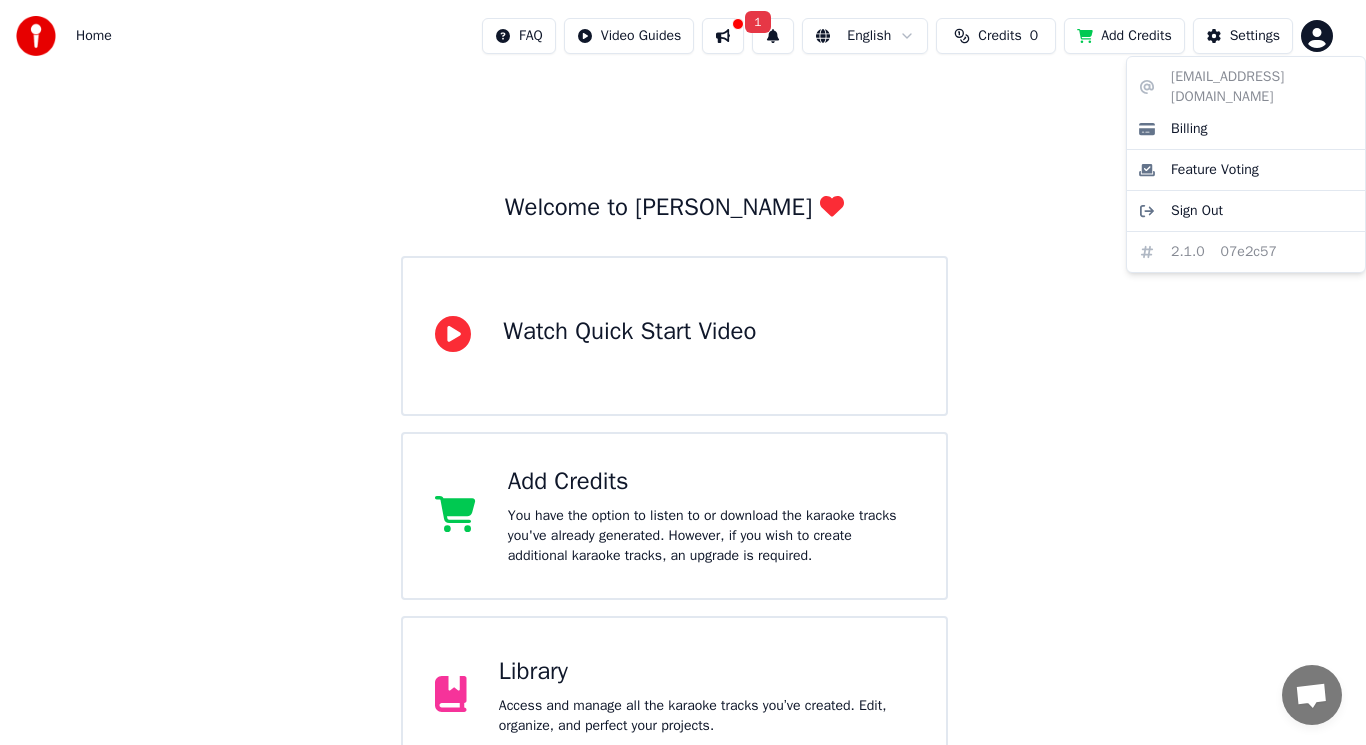 click on "Home FAQ Video Guides 1 English Credits 0 Add Credits Settings Welcome to Youka Watch Quick Start Video Add Credits You have the option to listen to or download the karaoke tracks you've already generated. However, if you wish to create additional karaoke tracks, an upgrade is required. Library Access and manage all the karaoke tracks you’ve created. Edit, organize, and perfect your projects. 0 Please upgrade to the latest version Your version of Youka is outdated. Please backup your library and your settings (Settings > Danger Zone > Export Settings) and upgrade to the latest version to continue using Youka. [EMAIL_ADDRESS][DOMAIN_NAME] Billing Feature Voting Sign Out 2.1.0 07e2c57" at bounding box center (683, 510) 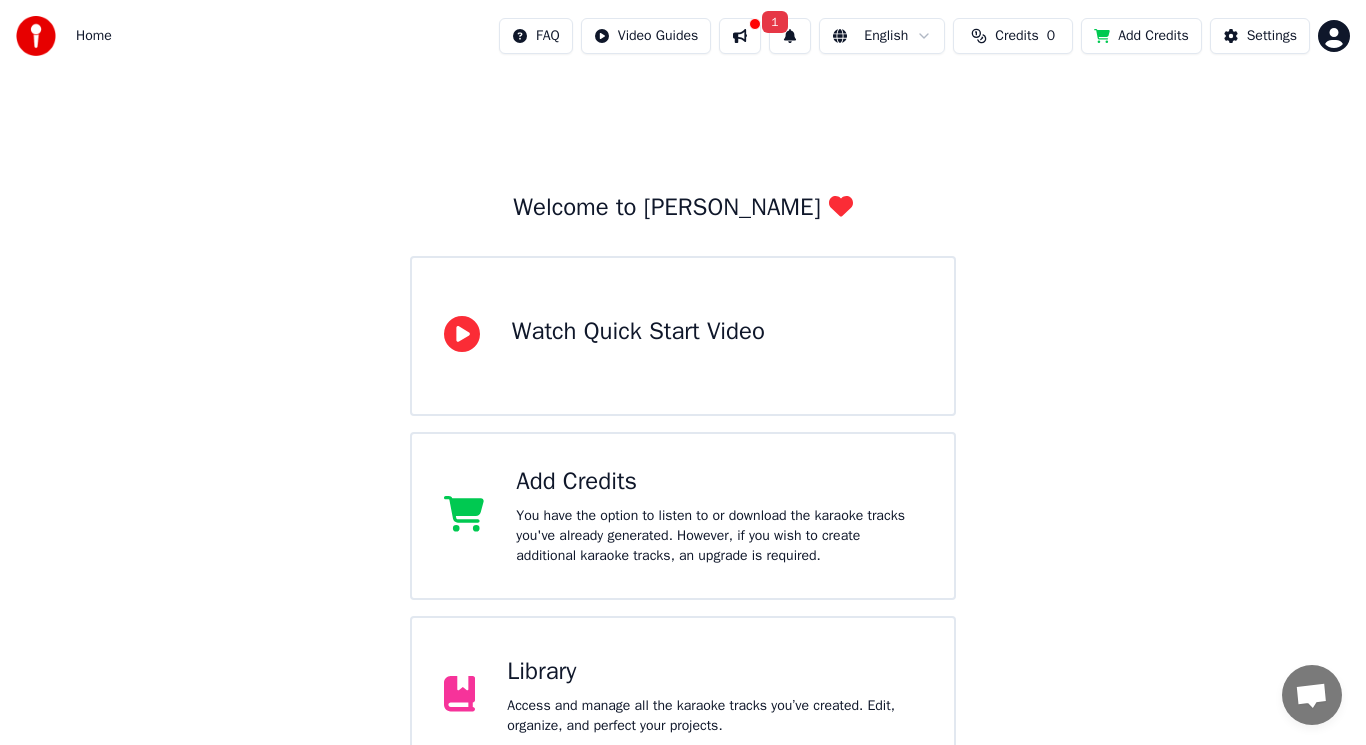click on "Home FAQ Video Guides 1 English Credits 0 Add Credits Settings Welcome to Youka Watch Quick Start Video Add Credits You have the option to listen to or download the karaoke tracks you've already generated. However, if you wish to create additional karaoke tracks, an upgrade is required. Library Access and manage all the karaoke tracks you’ve created. Edit, organize, and perfect your projects. 0 Please upgrade to the latest version Your version of Youka is outdated. Please backup your library and your settings (Settings > Danger Zone > Export Settings) and upgrade to the latest version to continue using Youka." at bounding box center [683, 510] 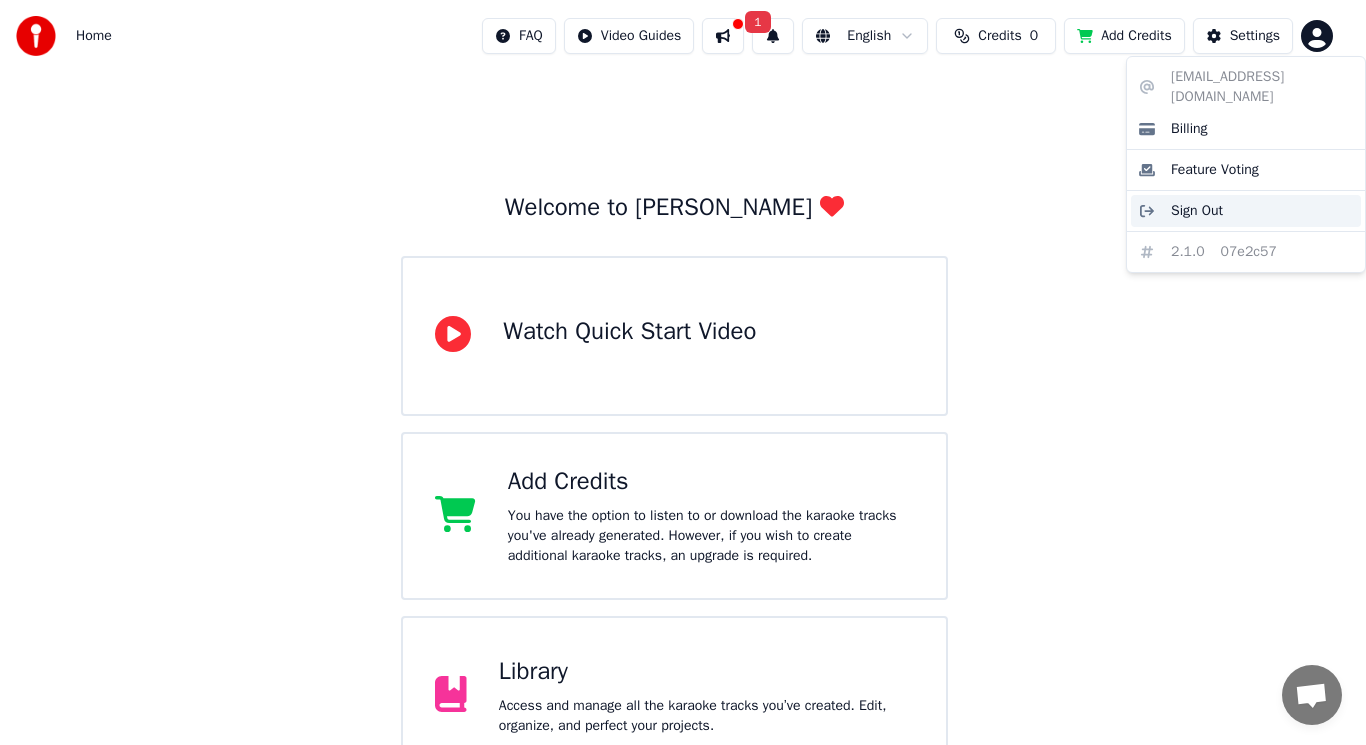 click on "Sign Out" at bounding box center [1197, 211] 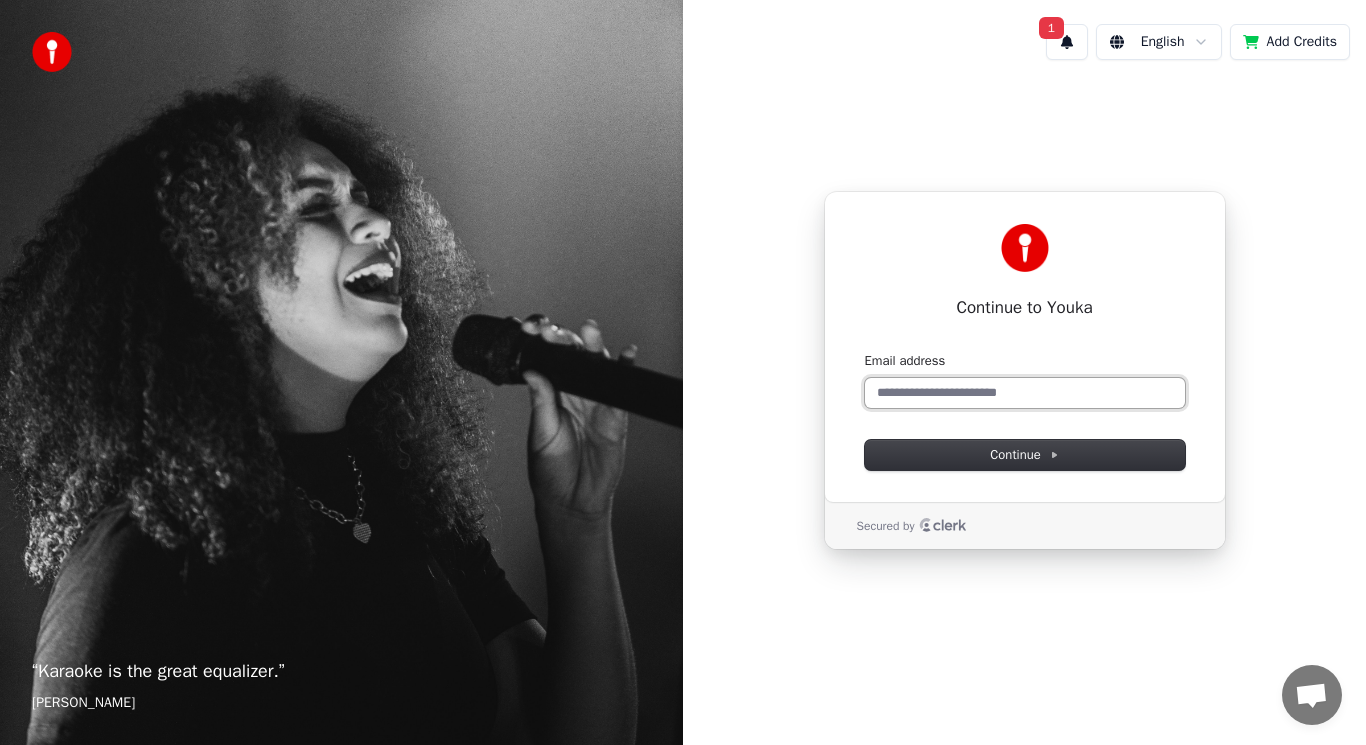 click on "Email address" at bounding box center [1025, 393] 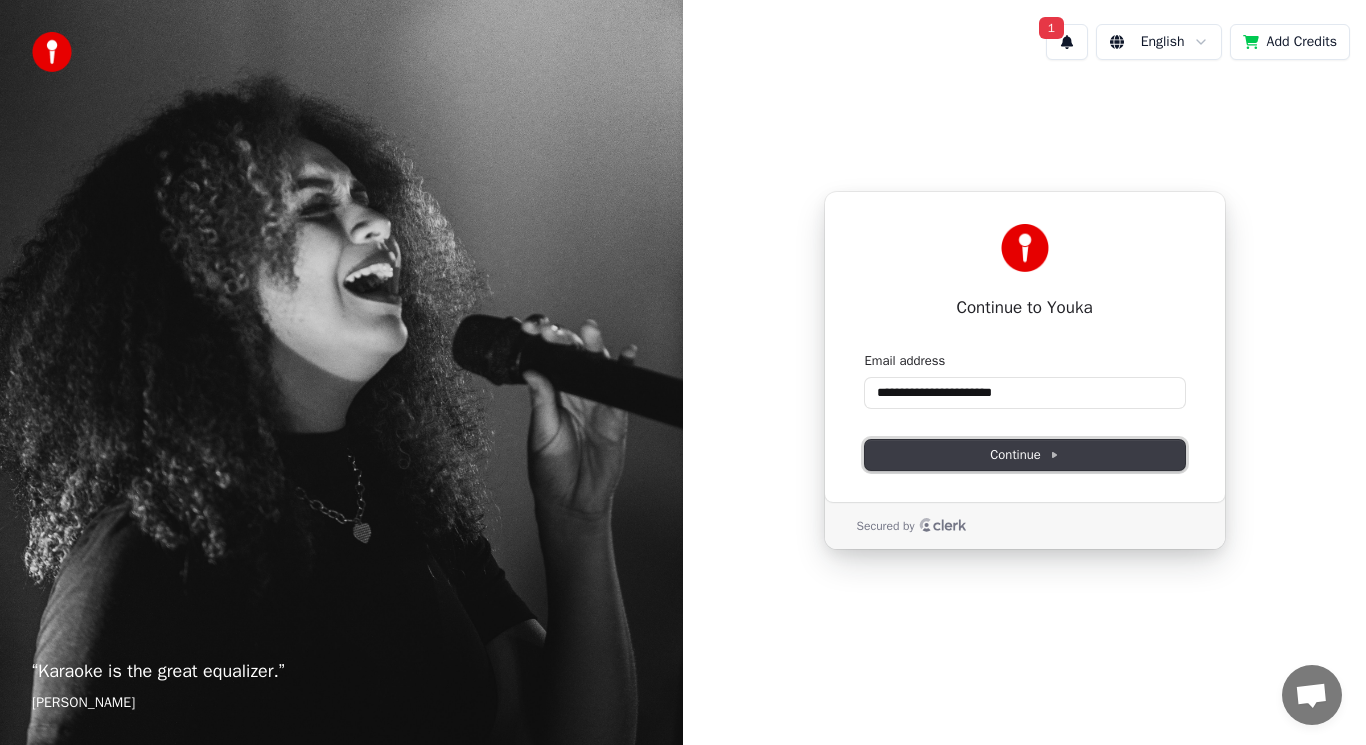 click on "Continue" at bounding box center [1024, 455] 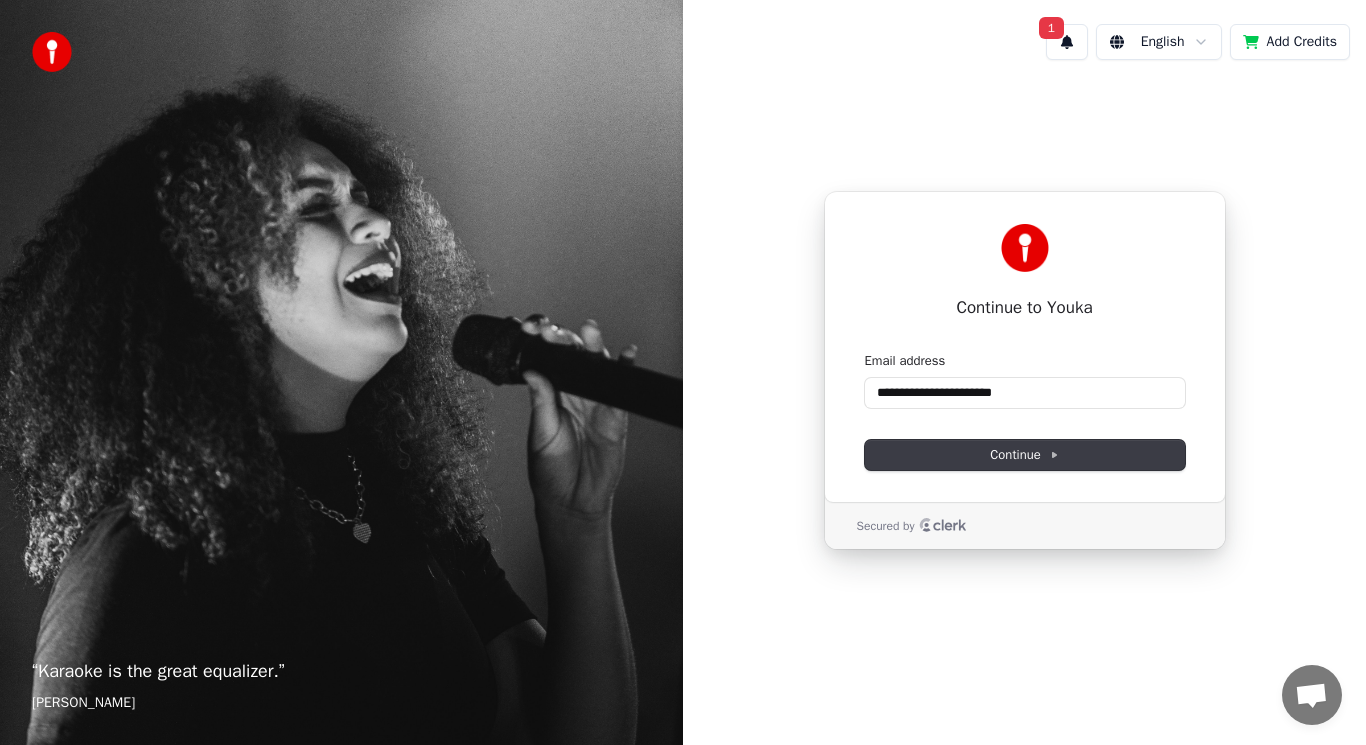 type on "**********" 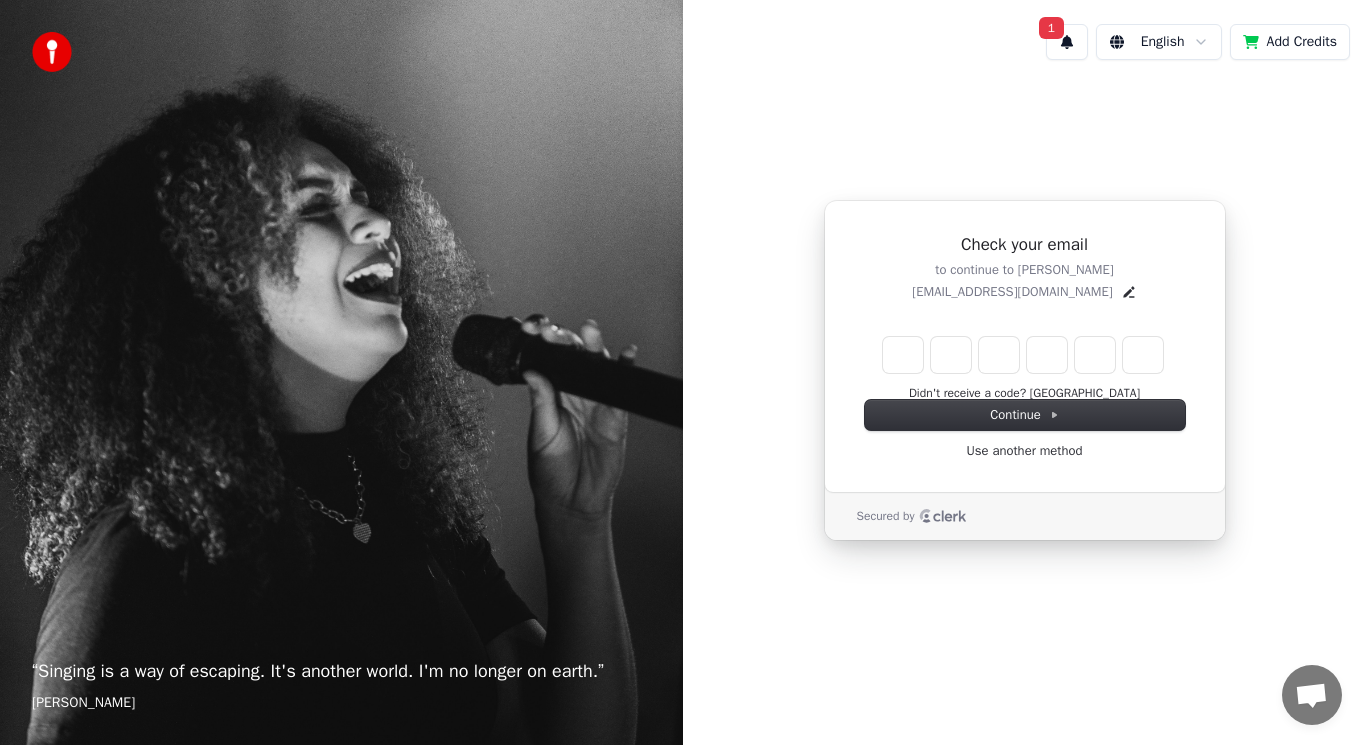 type on "*" 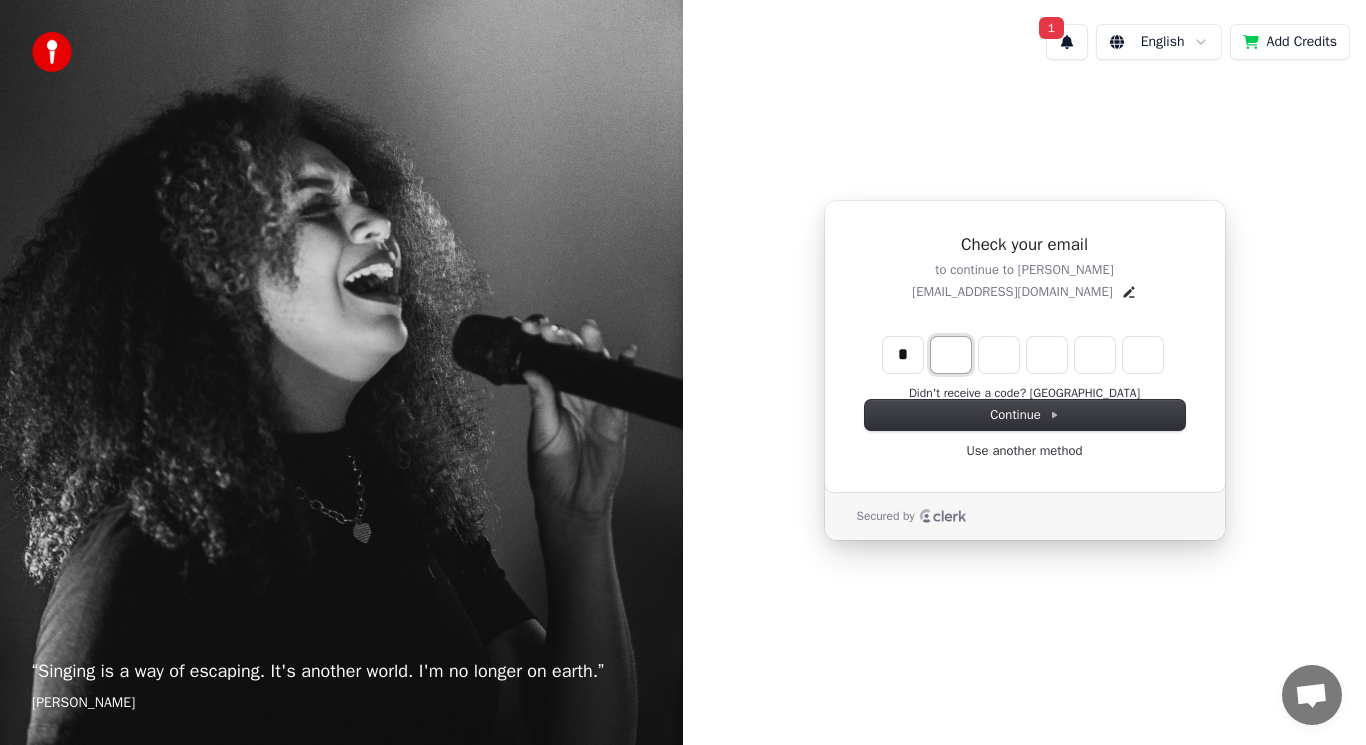 type on "*" 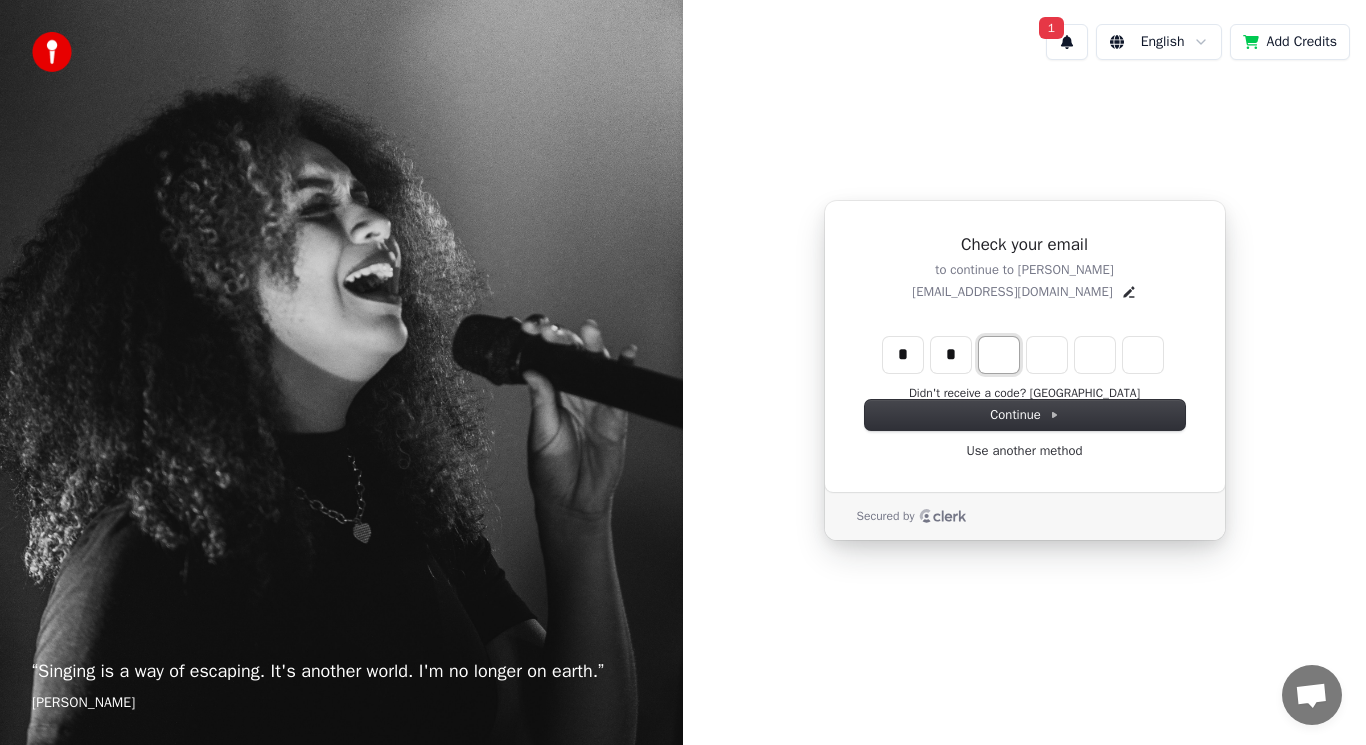 type on "**" 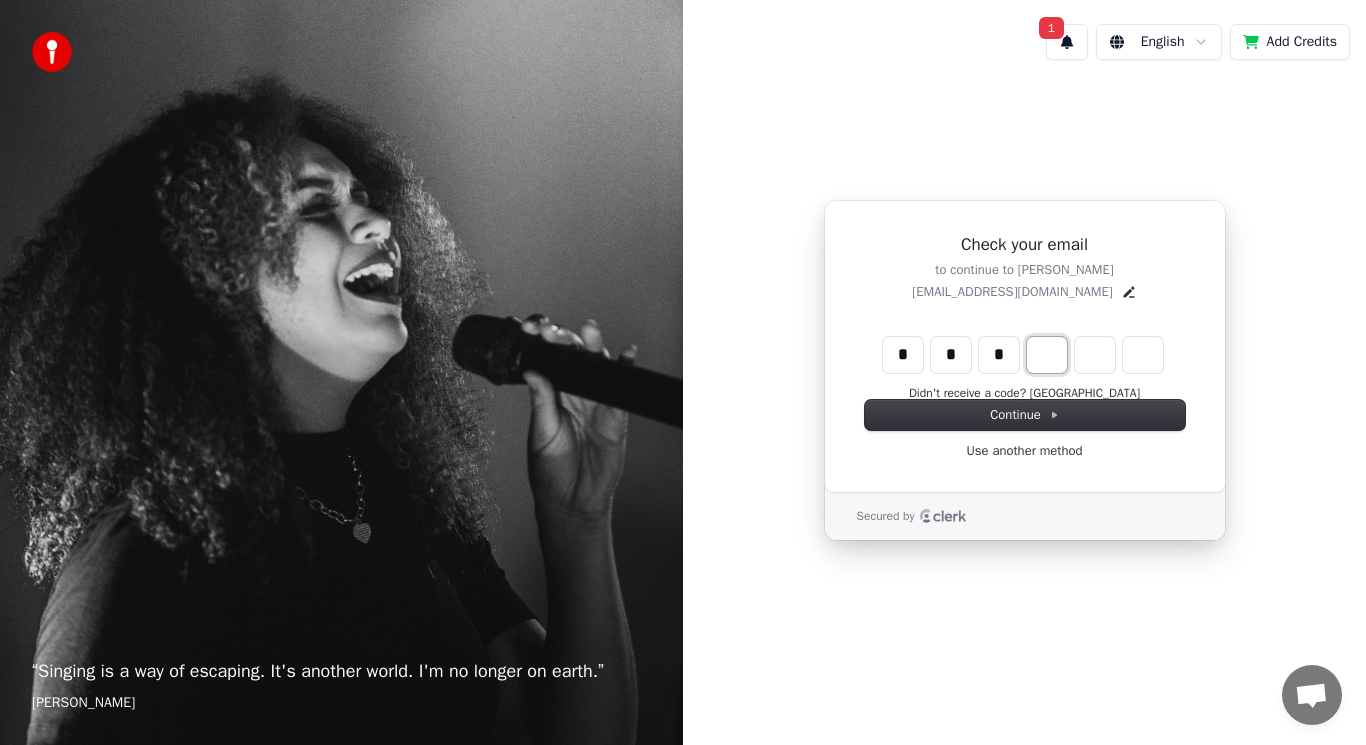 type on "***" 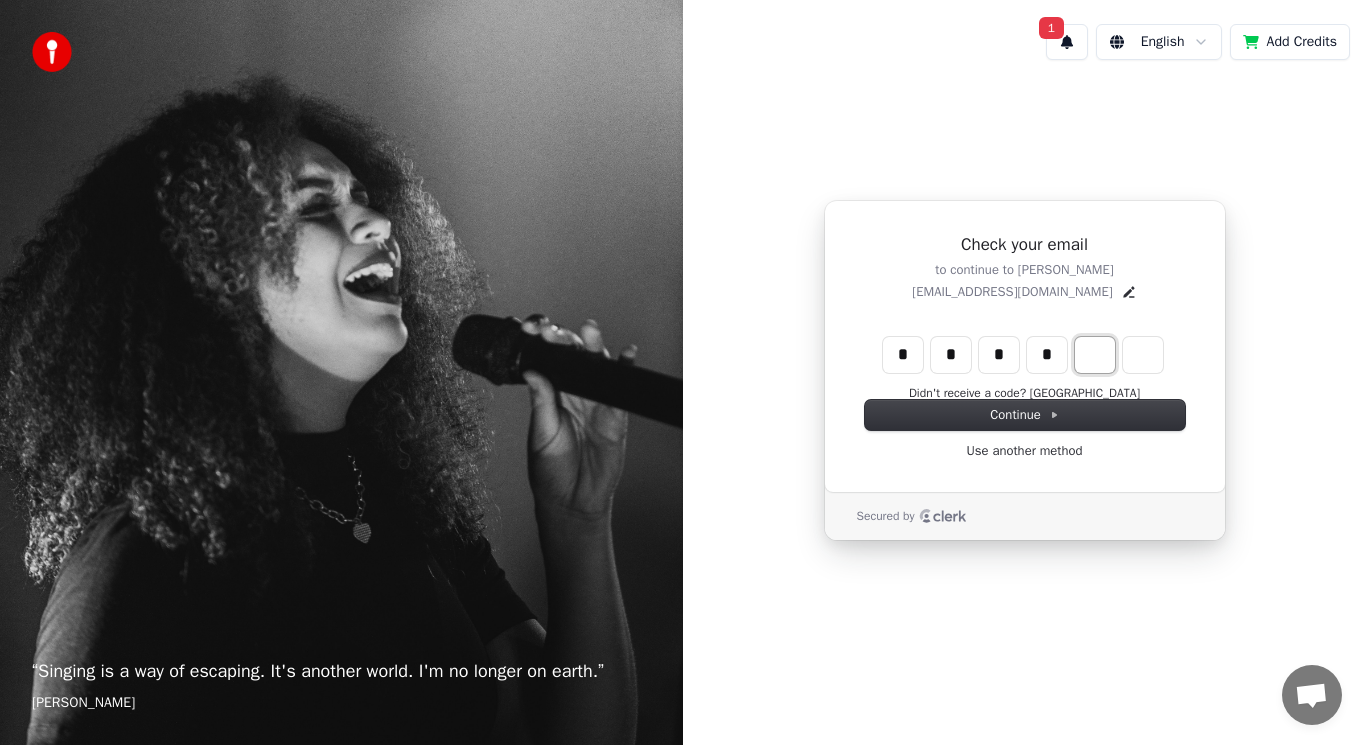 type on "****" 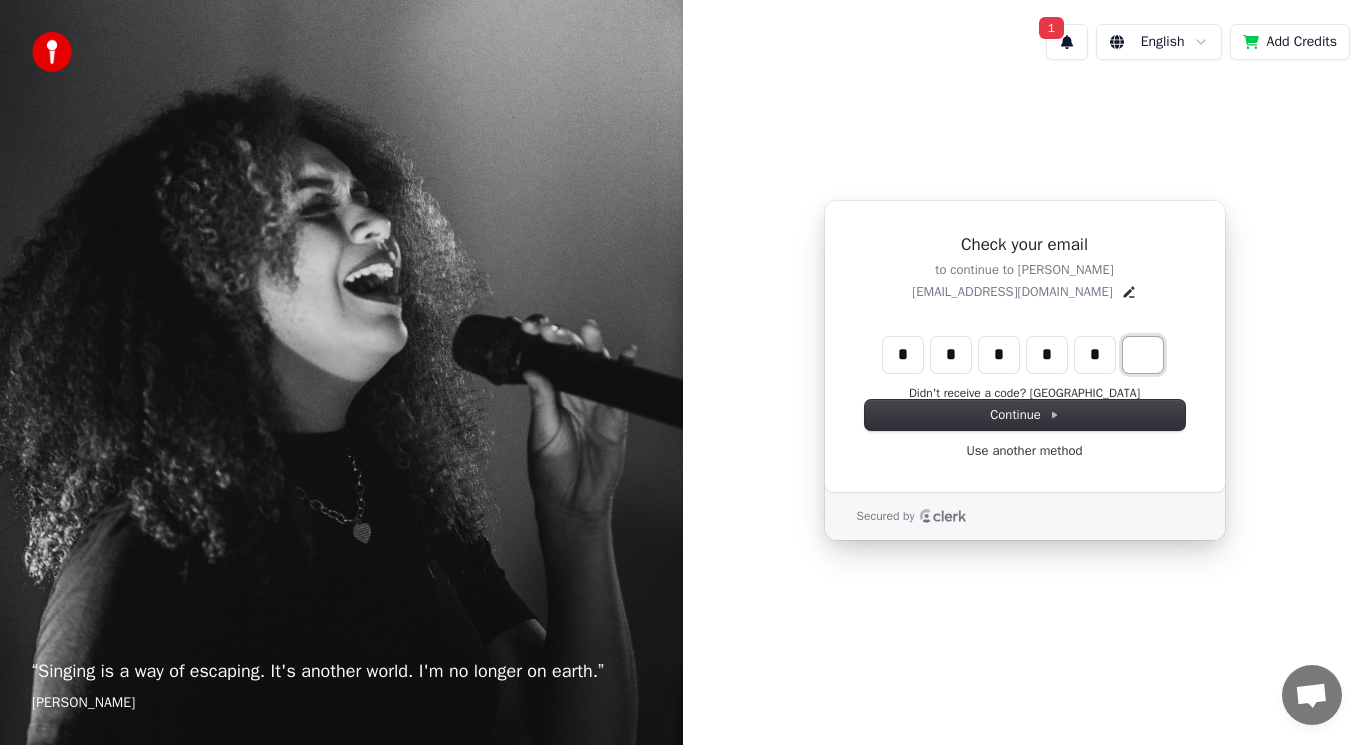 type on "******" 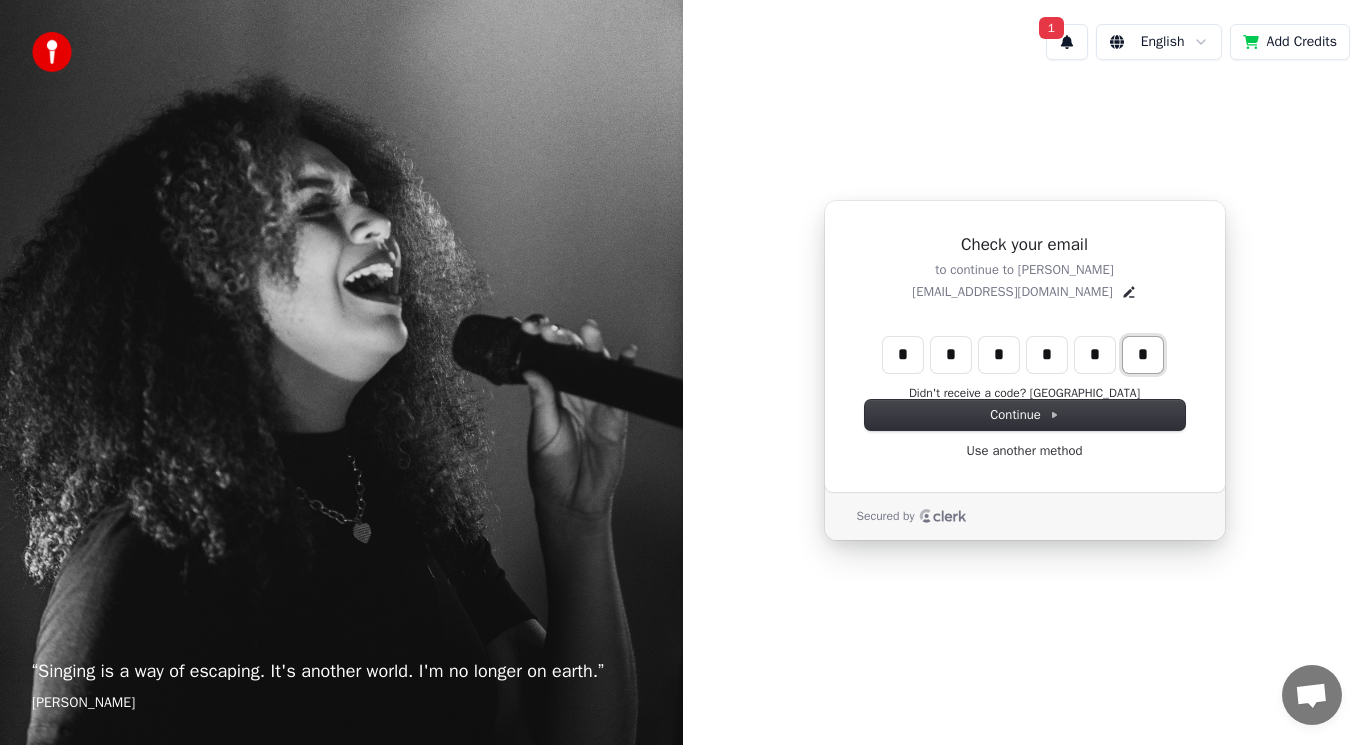type on "*" 